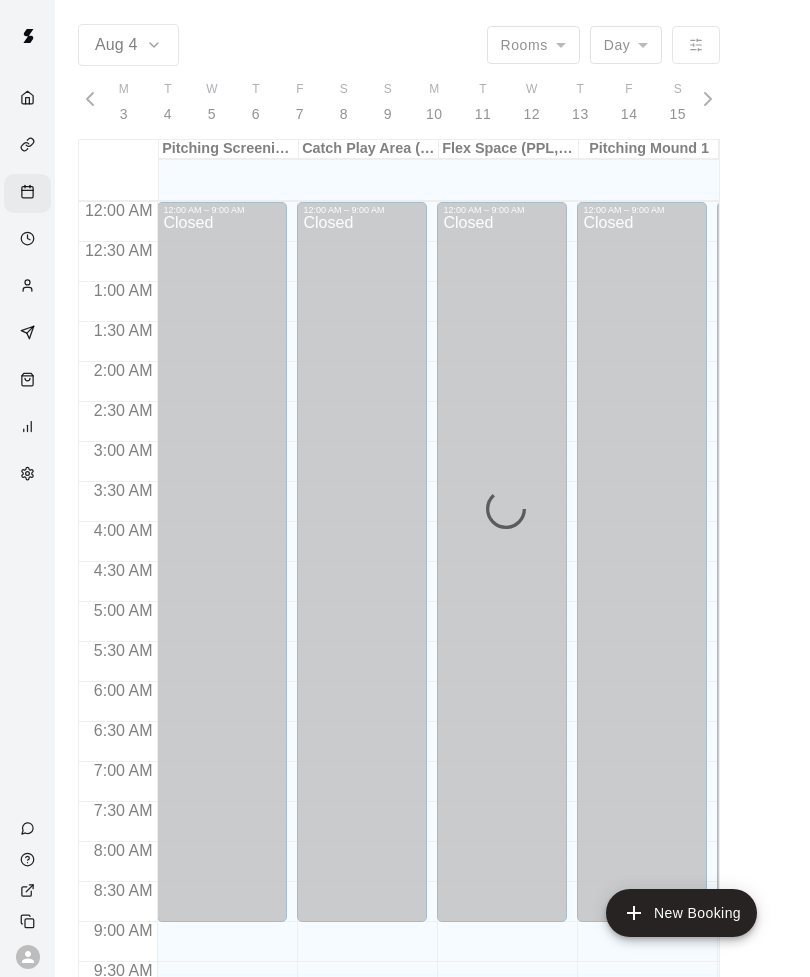 scroll, scrollTop: 16, scrollLeft: 0, axis: vertical 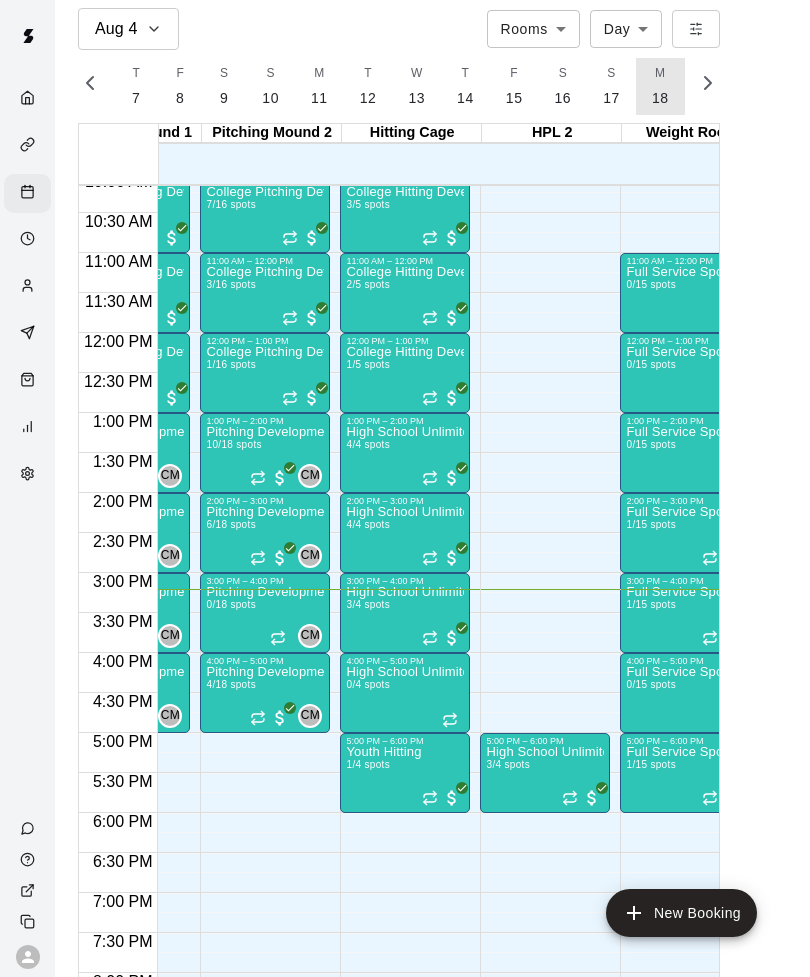 click on "18" at bounding box center (660, 98) 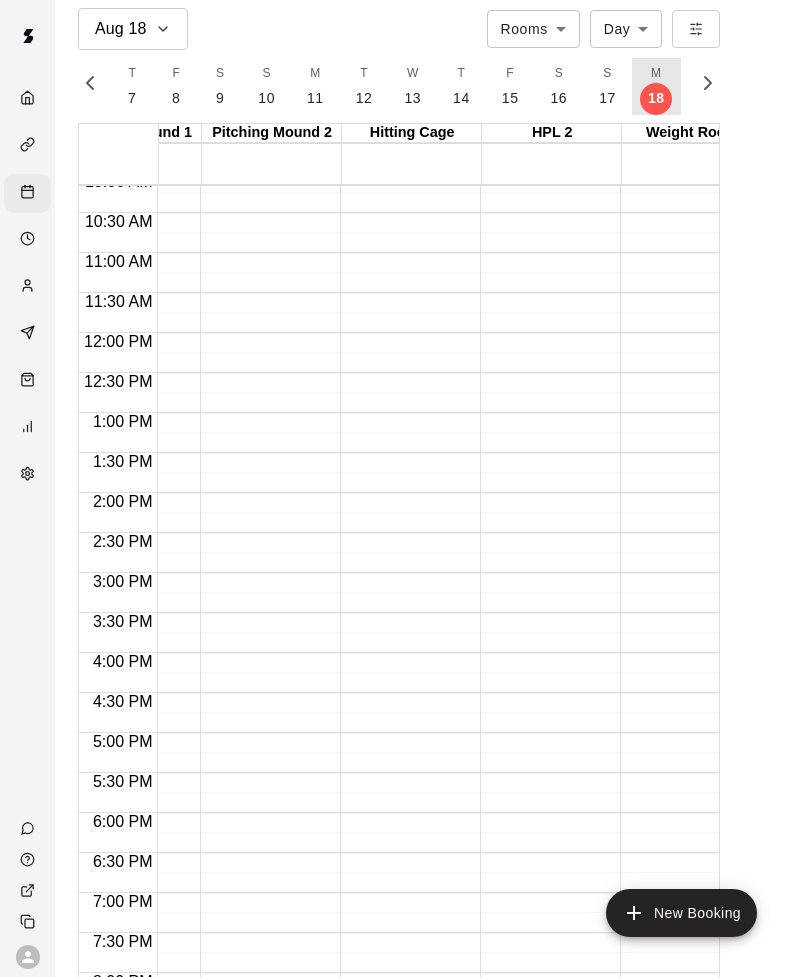 scroll, scrollTop: 0, scrollLeft: 8938, axis: horizontal 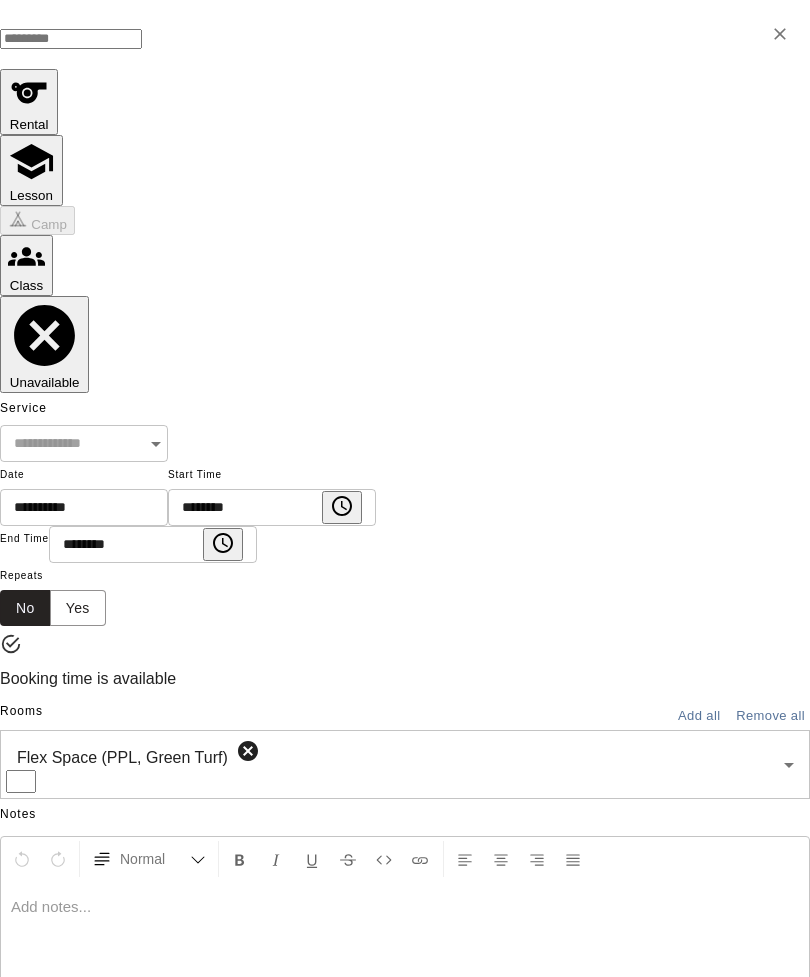 click on "Cancel" at bounding box center [32, 1056] 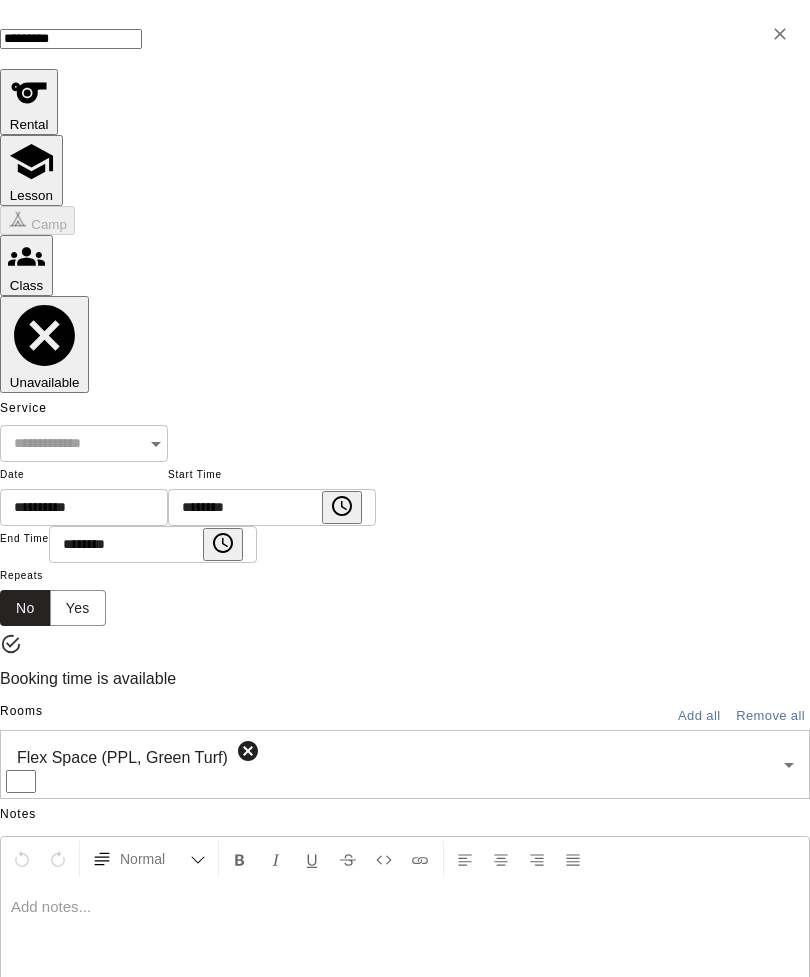 click on "********" at bounding box center (71, 39) 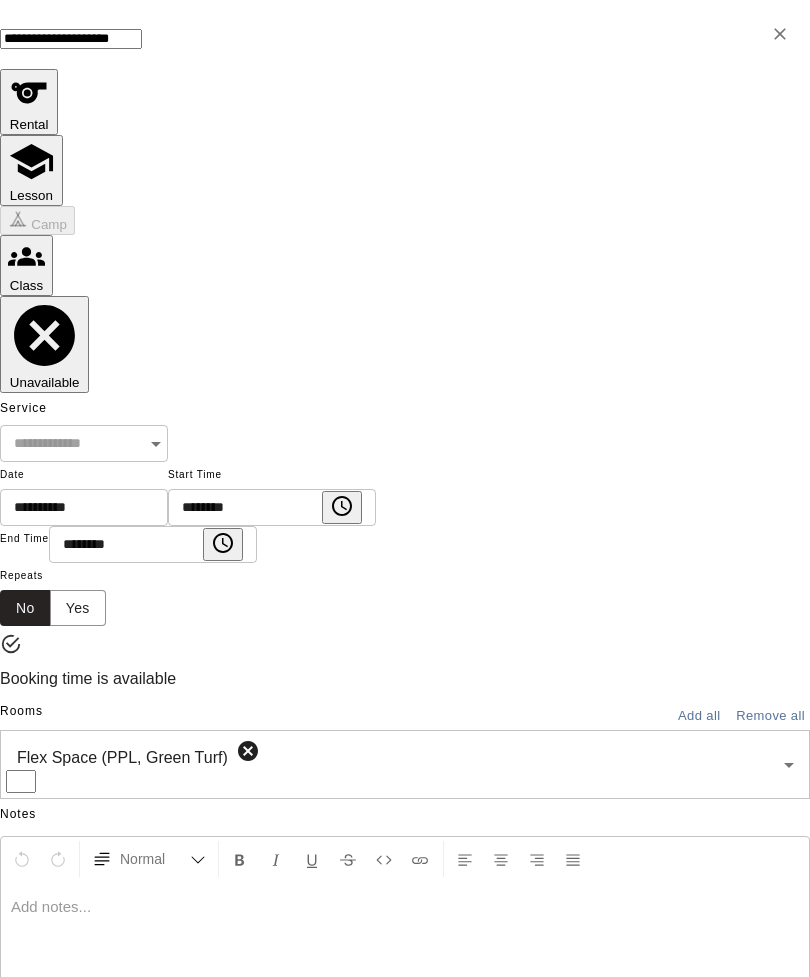 type on "**********" 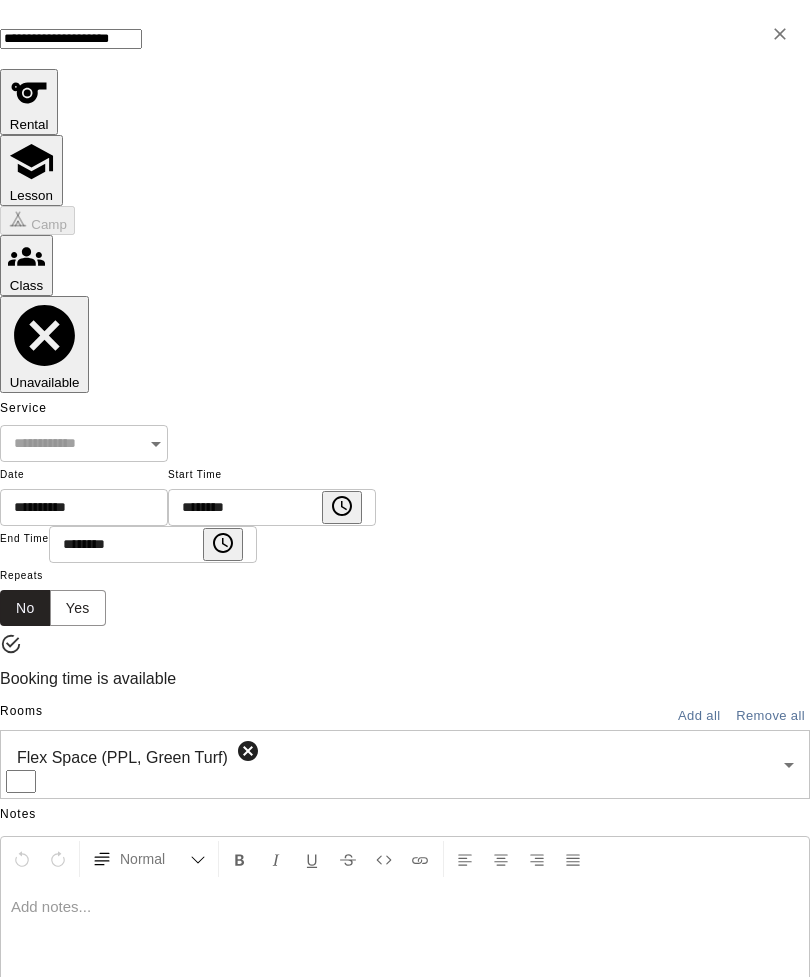 click at bounding box center (77, 443) 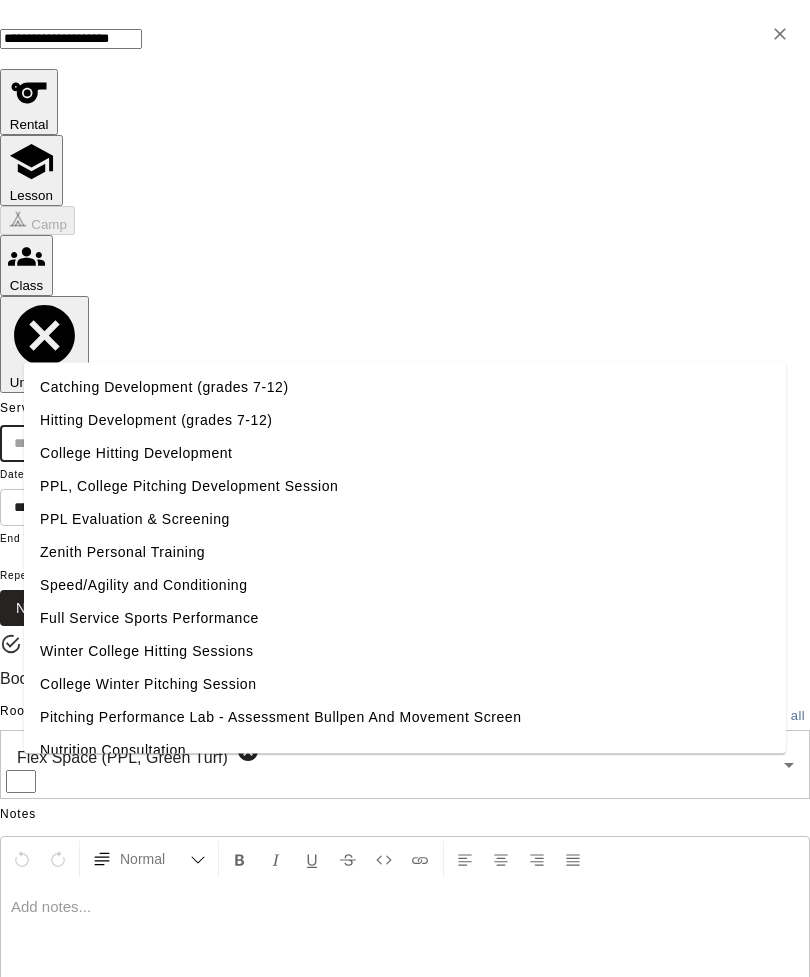 click on "Catching Development (grades 7-12)" at bounding box center [405, 387] 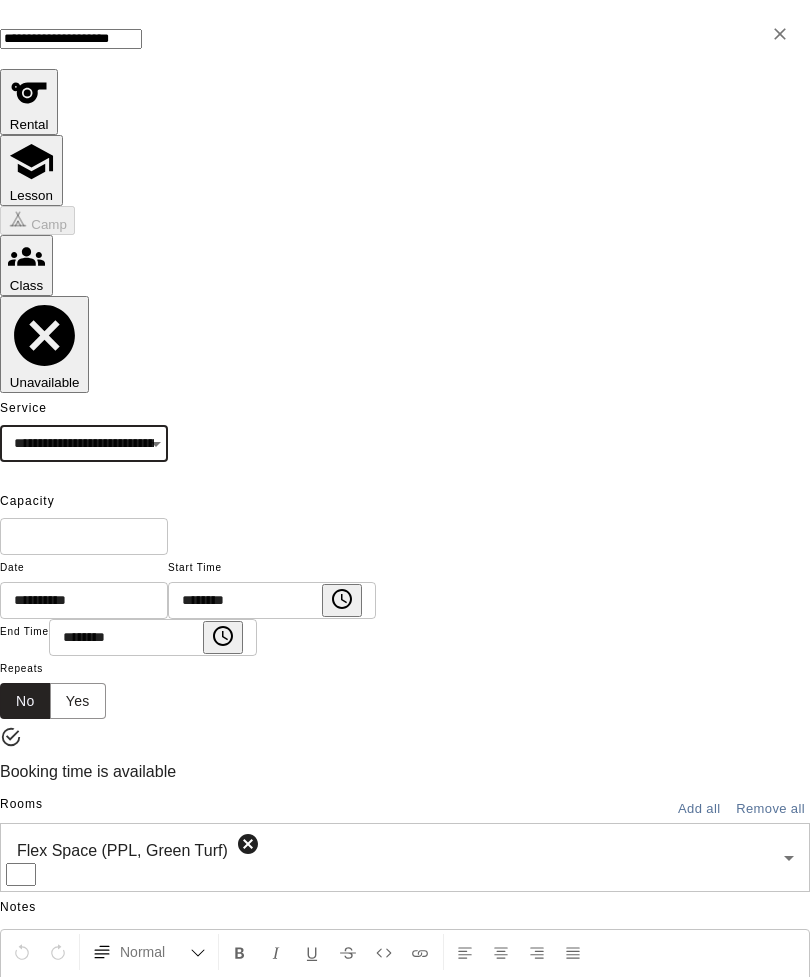 type on "**********" 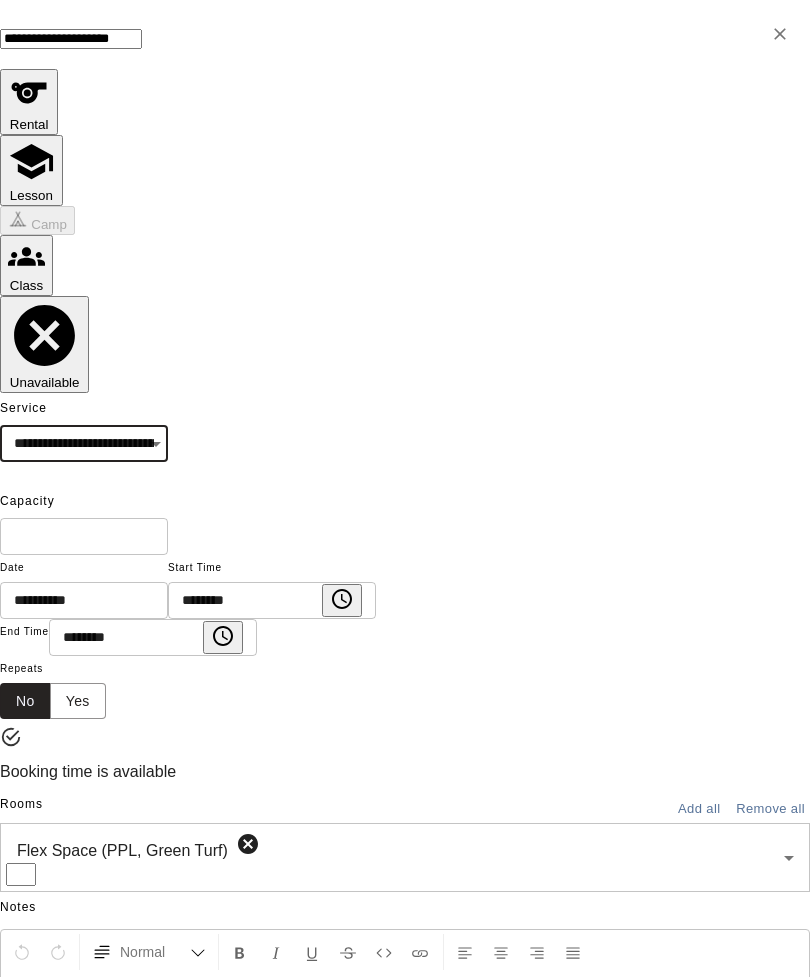 click on "Yes" at bounding box center (78, 701) 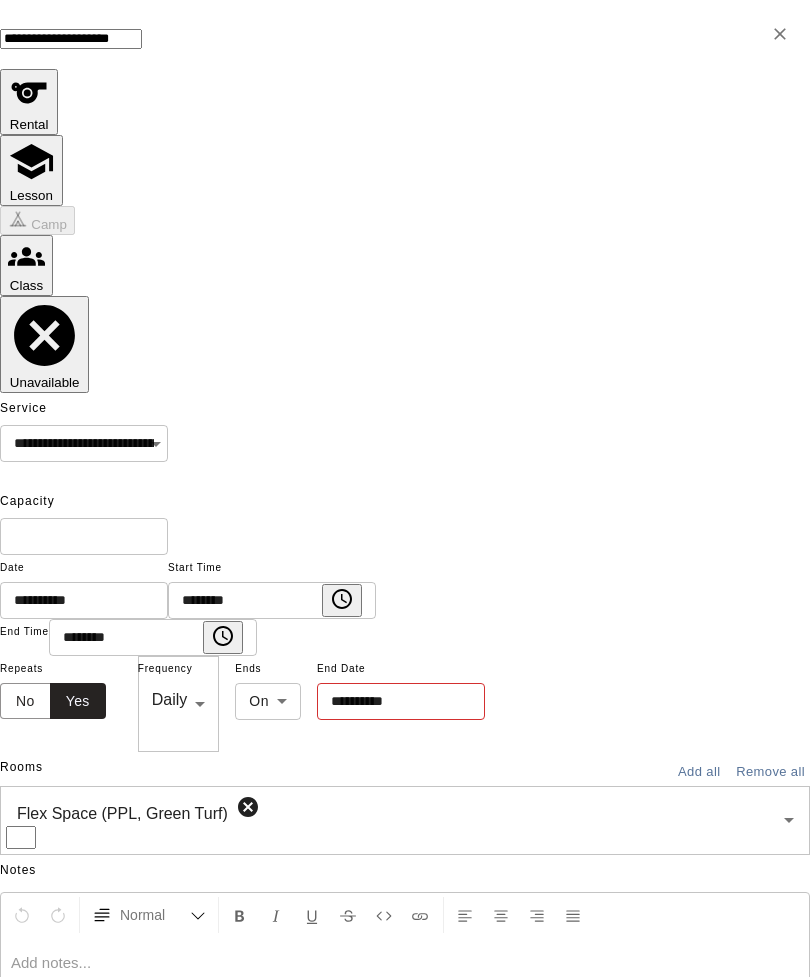 click on "**********" at bounding box center (394, 701) 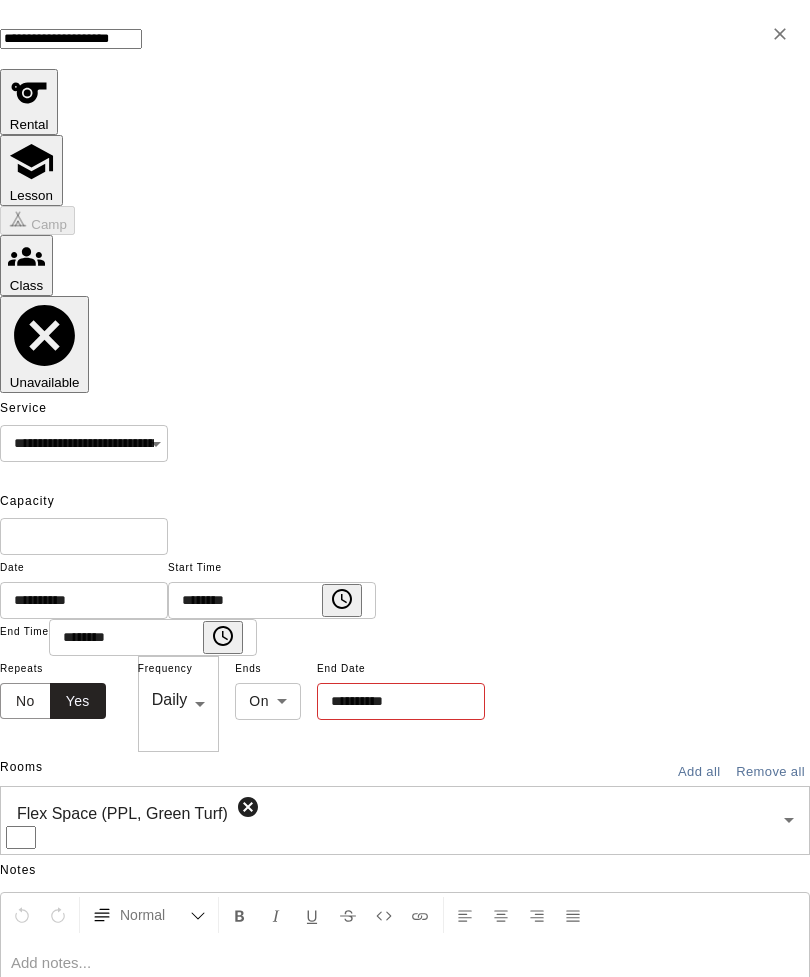 click at bounding box center (533, 1135) 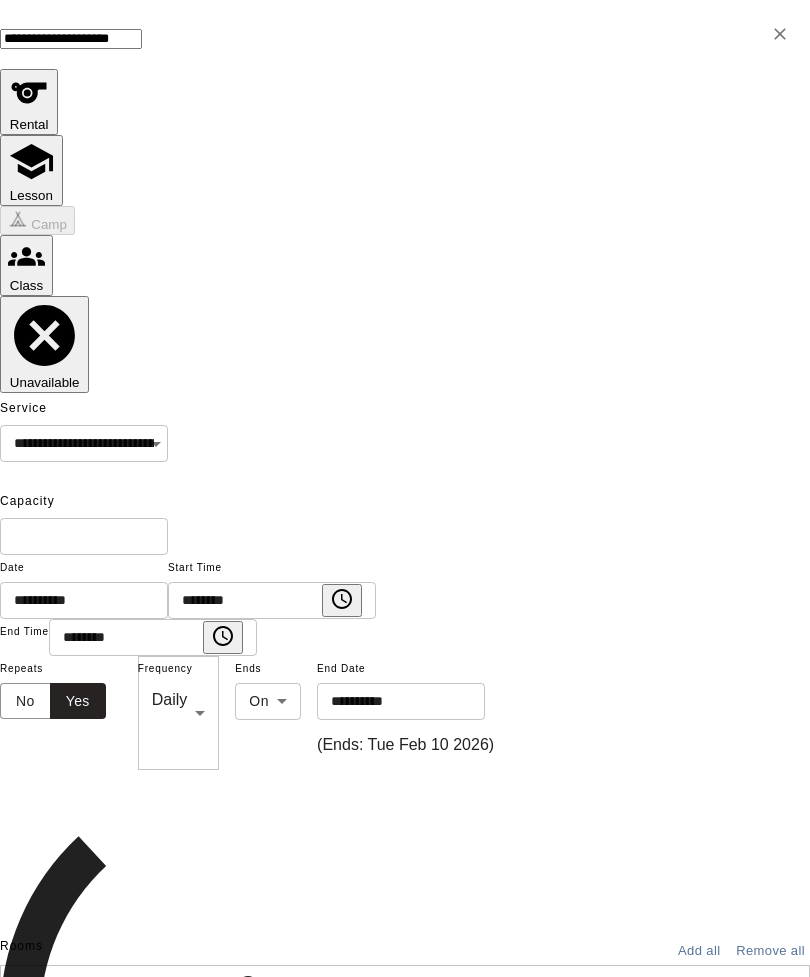 click on "9" at bounding box center [325, 1256] 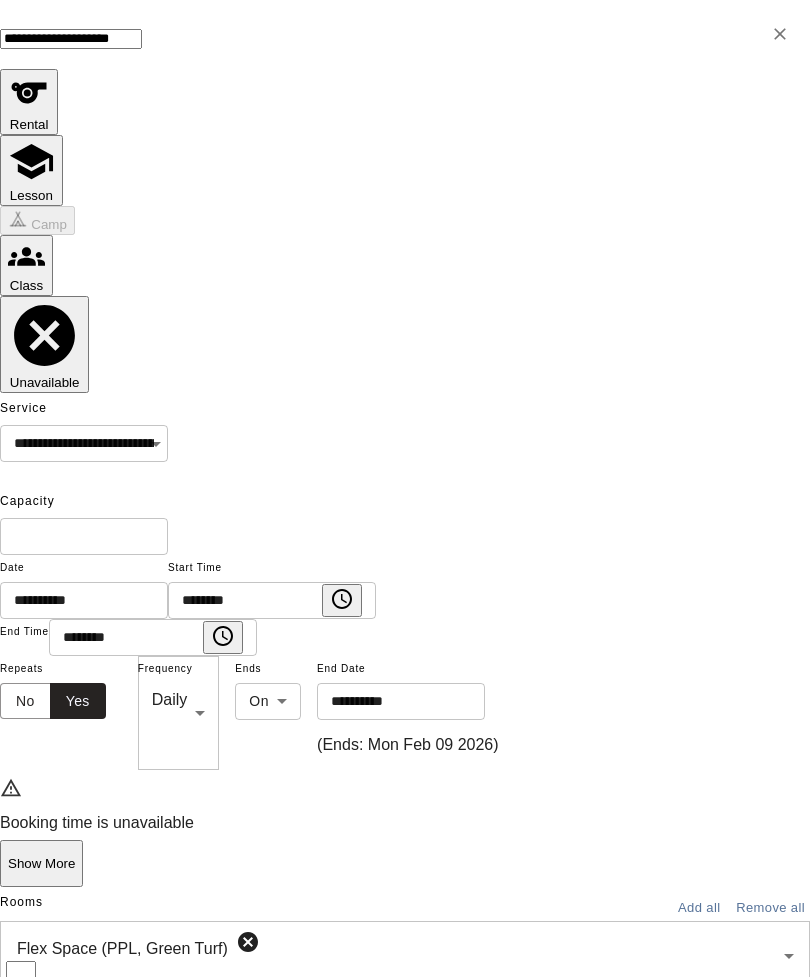 click on "OK" at bounding box center [525, 1464] 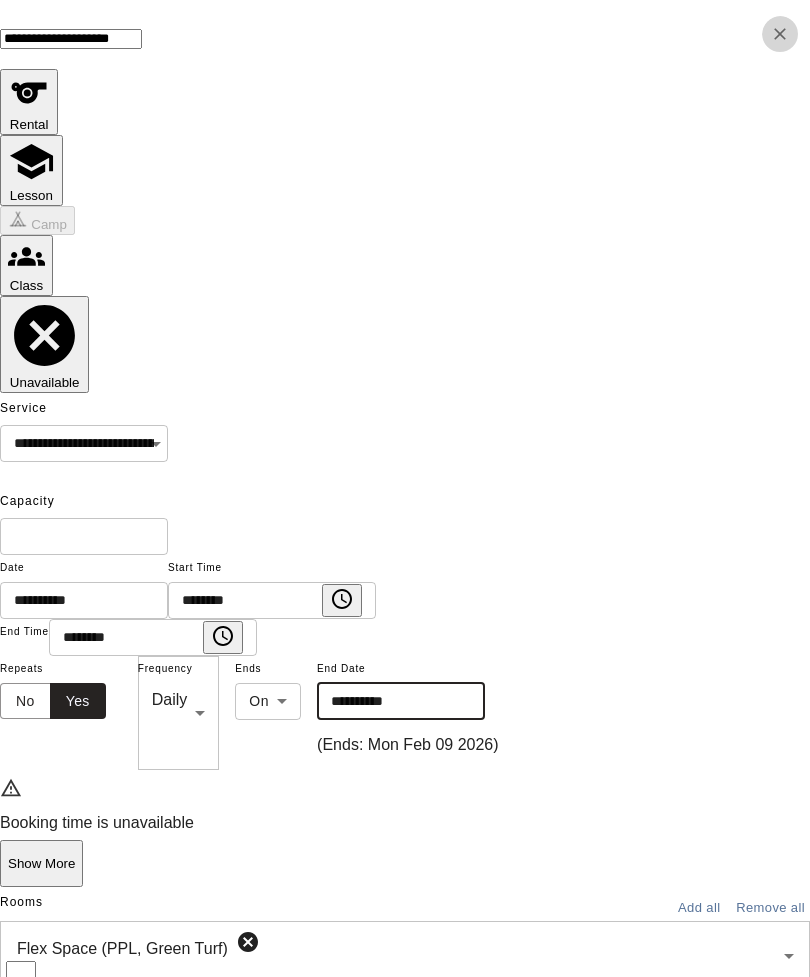 click 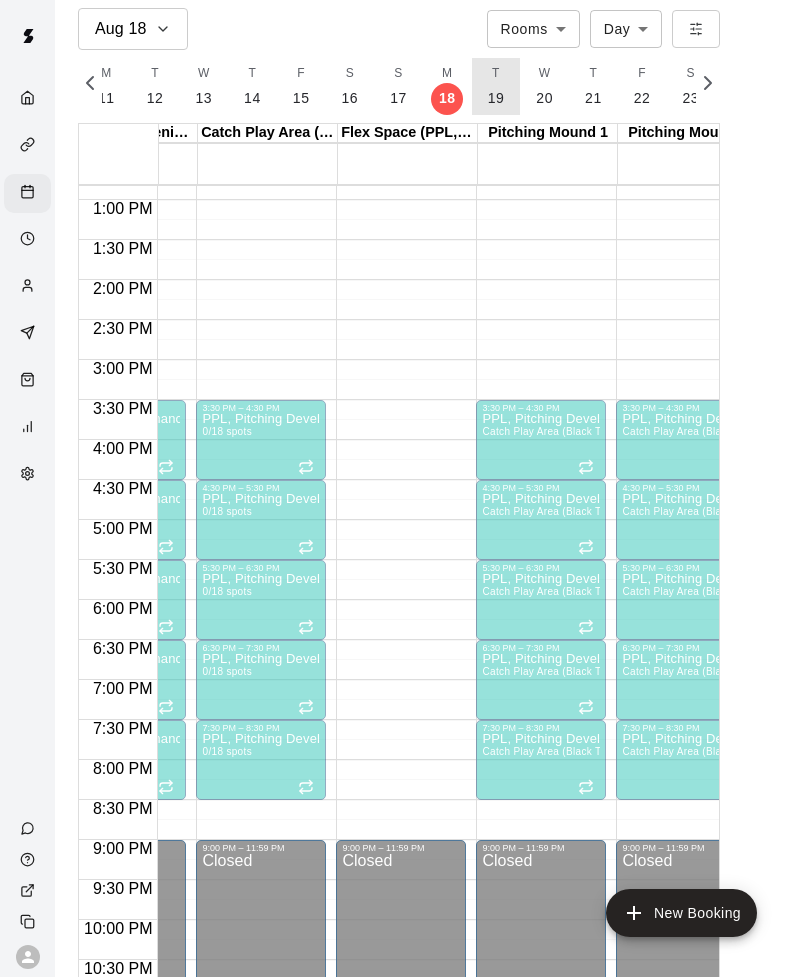 click on "19" at bounding box center (496, 98) 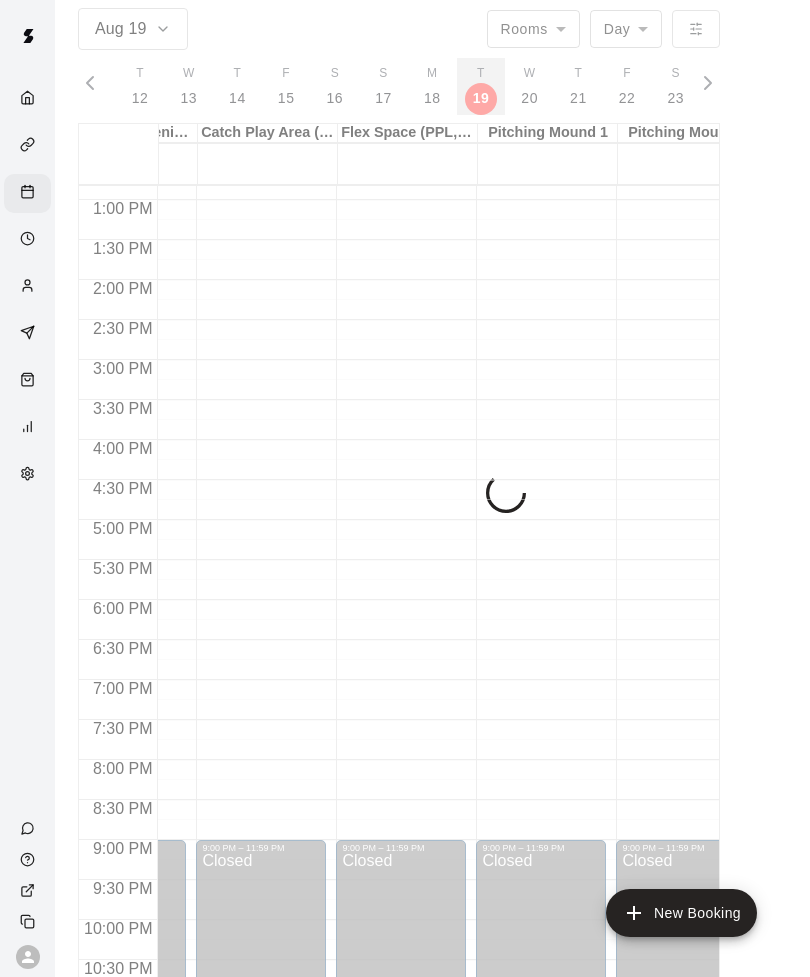 scroll, scrollTop: 0, scrollLeft: 8985, axis: horizontal 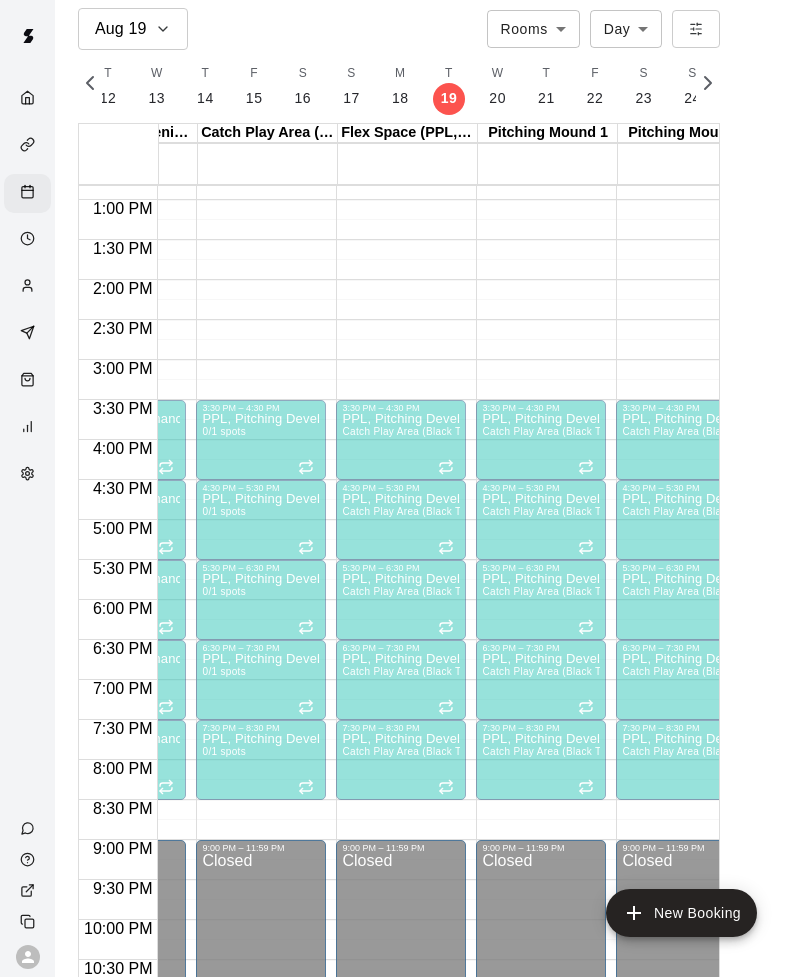 click on "W 20" at bounding box center [497, 86] 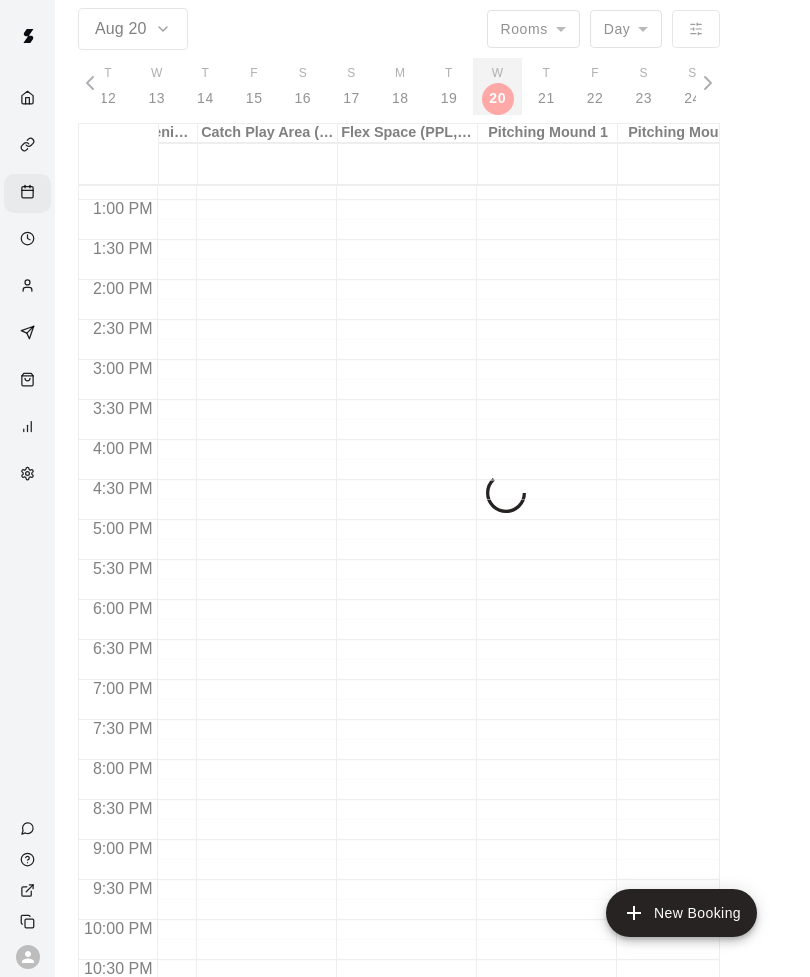 scroll, scrollTop: 0, scrollLeft: 9032, axis: horizontal 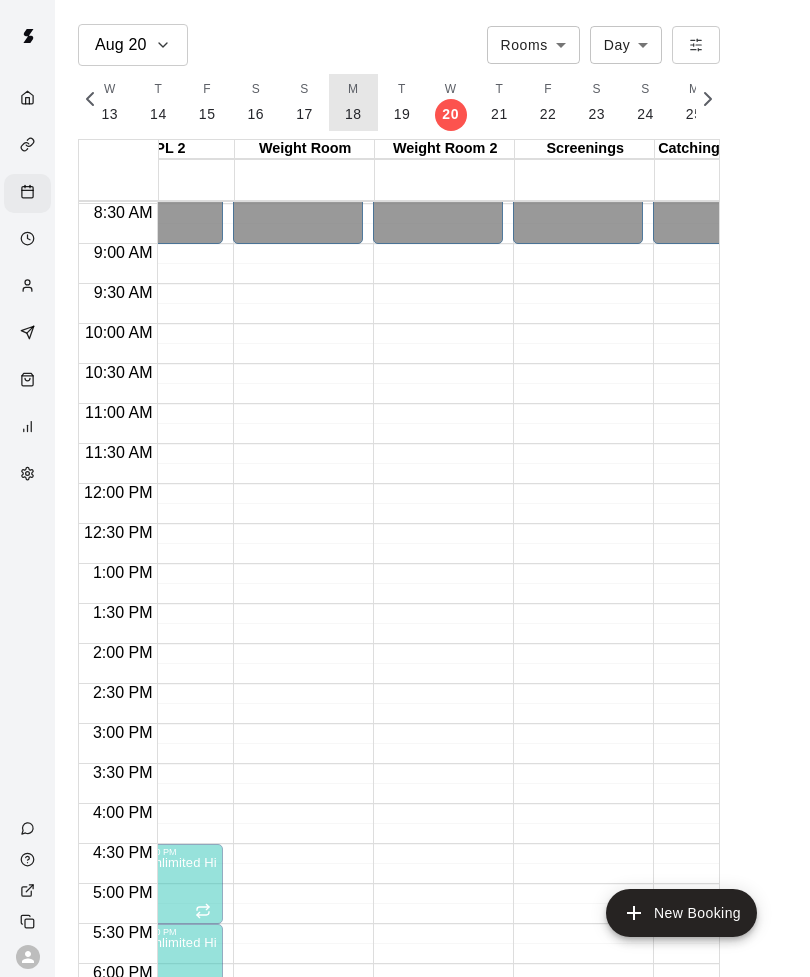 click on "M 18" at bounding box center (353, 102) 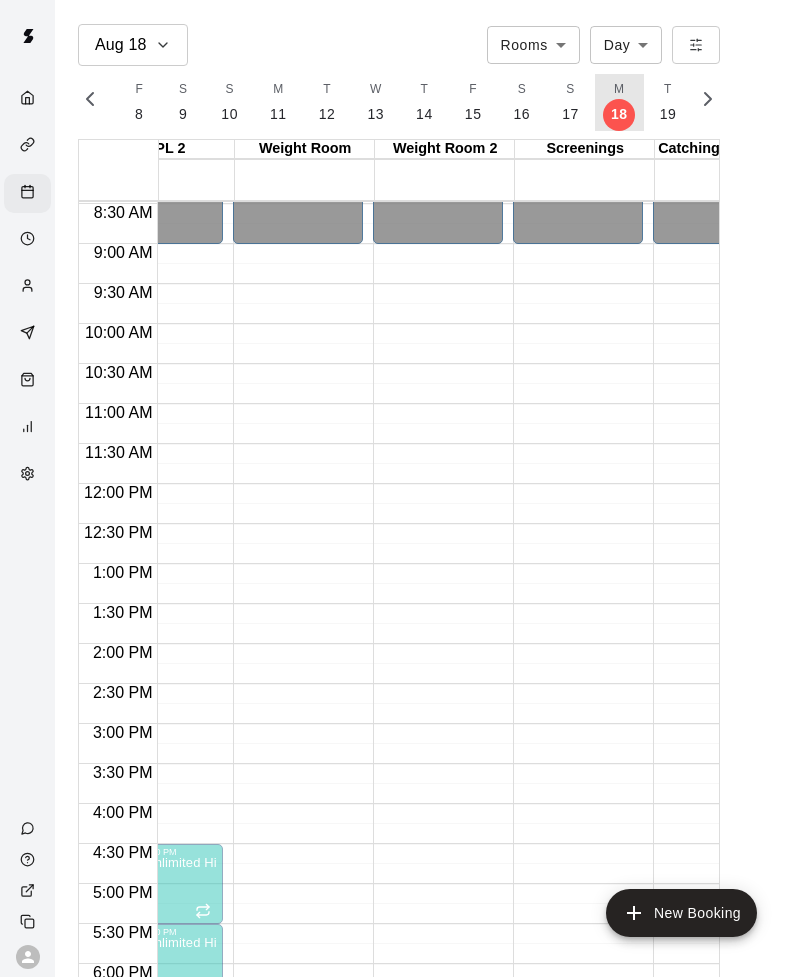 scroll, scrollTop: 0, scrollLeft: 8766, axis: horizontal 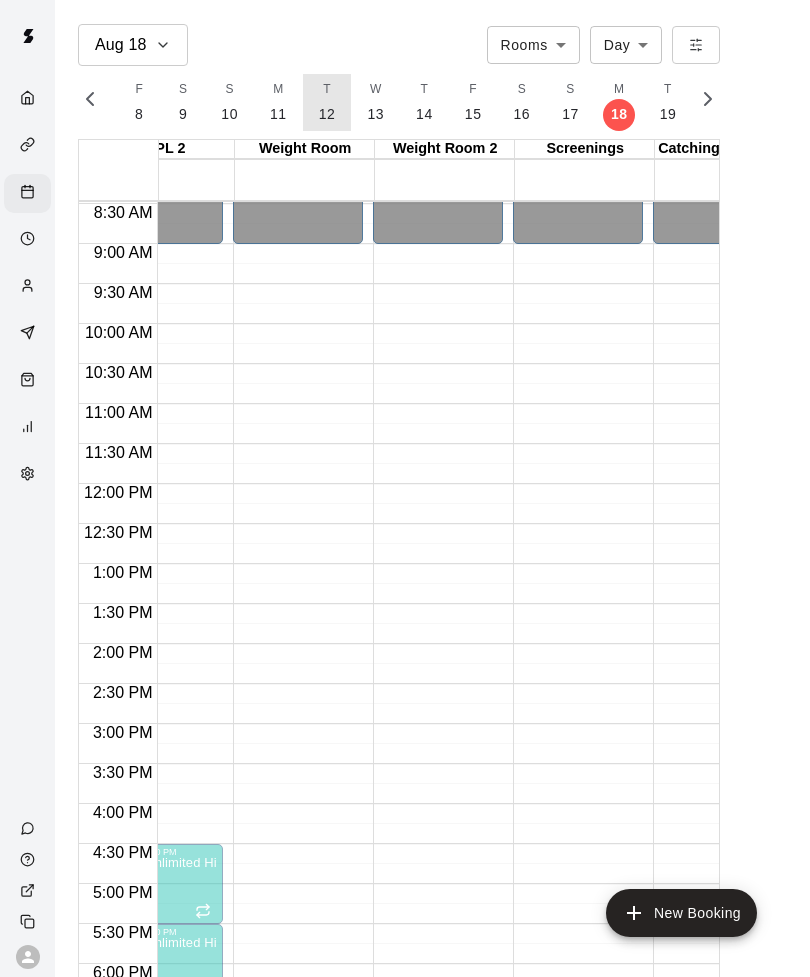 click on "T 12" at bounding box center (327, 102) 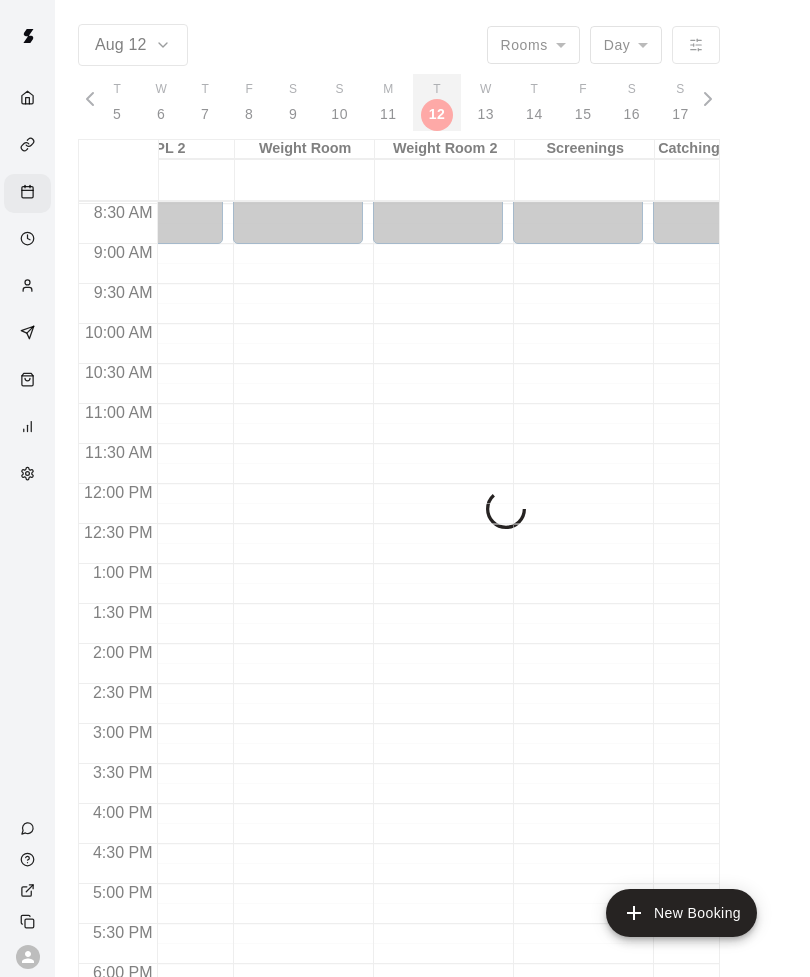 scroll, scrollTop: 0, scrollLeft: 8656, axis: horizontal 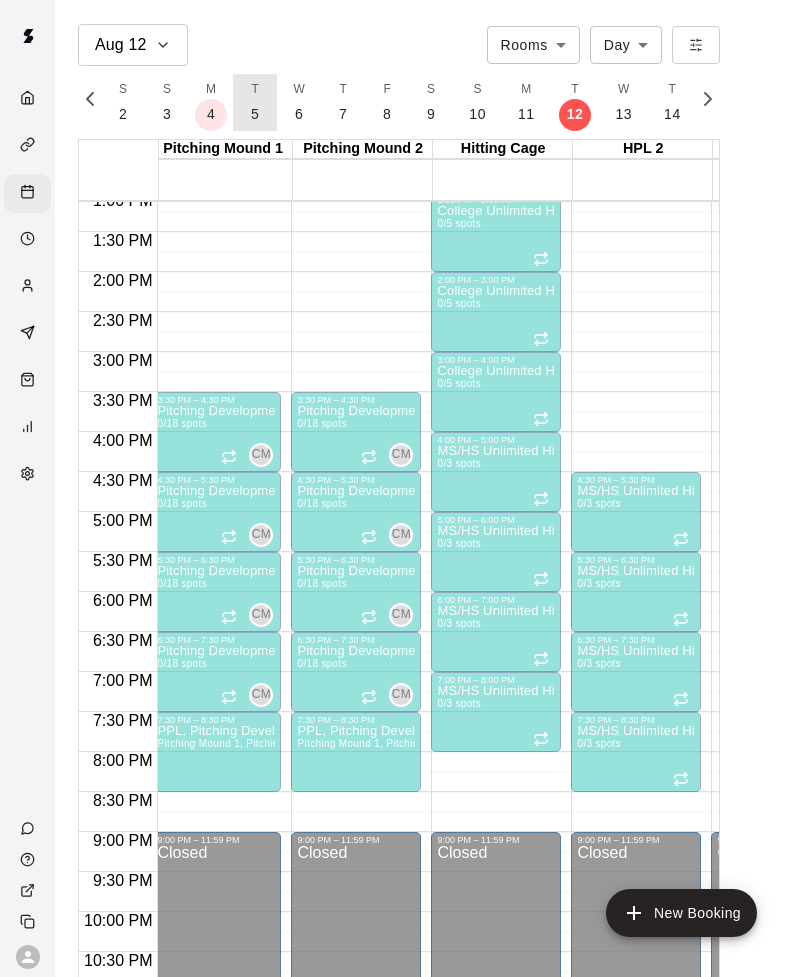 click on "T 5" at bounding box center [255, 102] 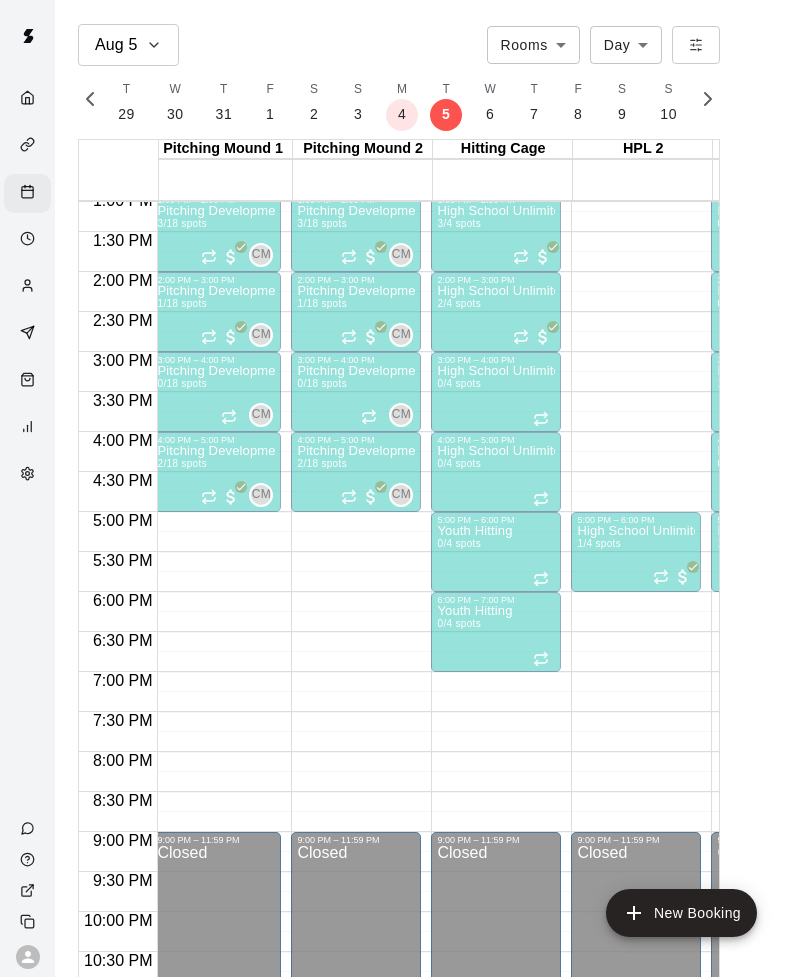 click at bounding box center [543, 337] 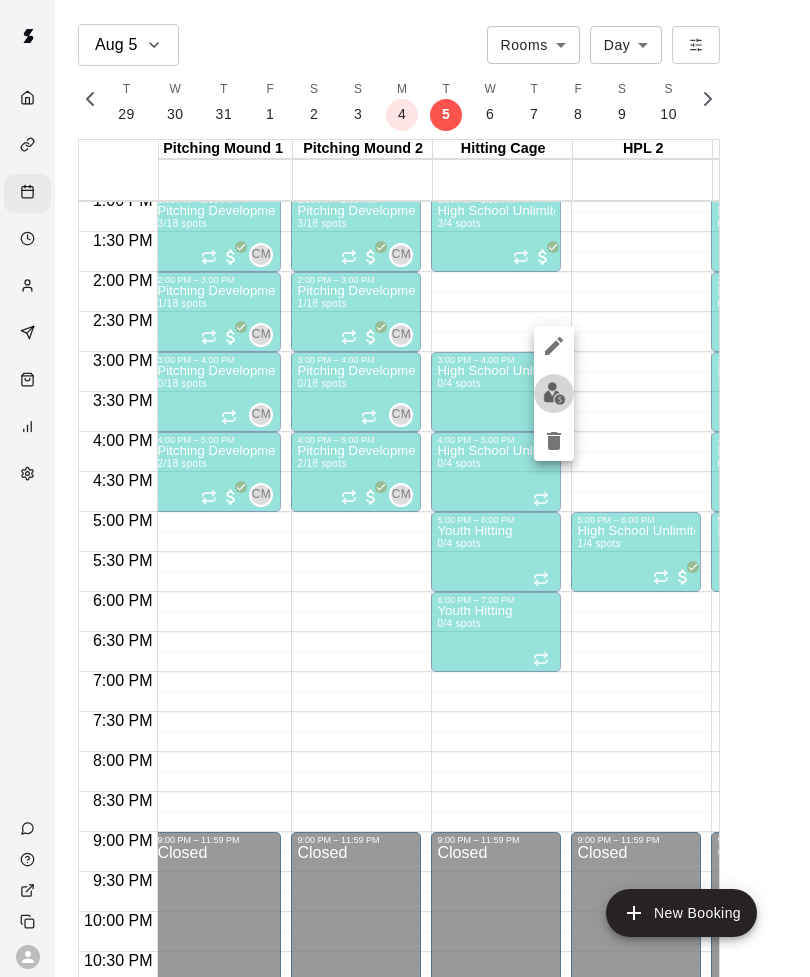 click at bounding box center [554, 393] 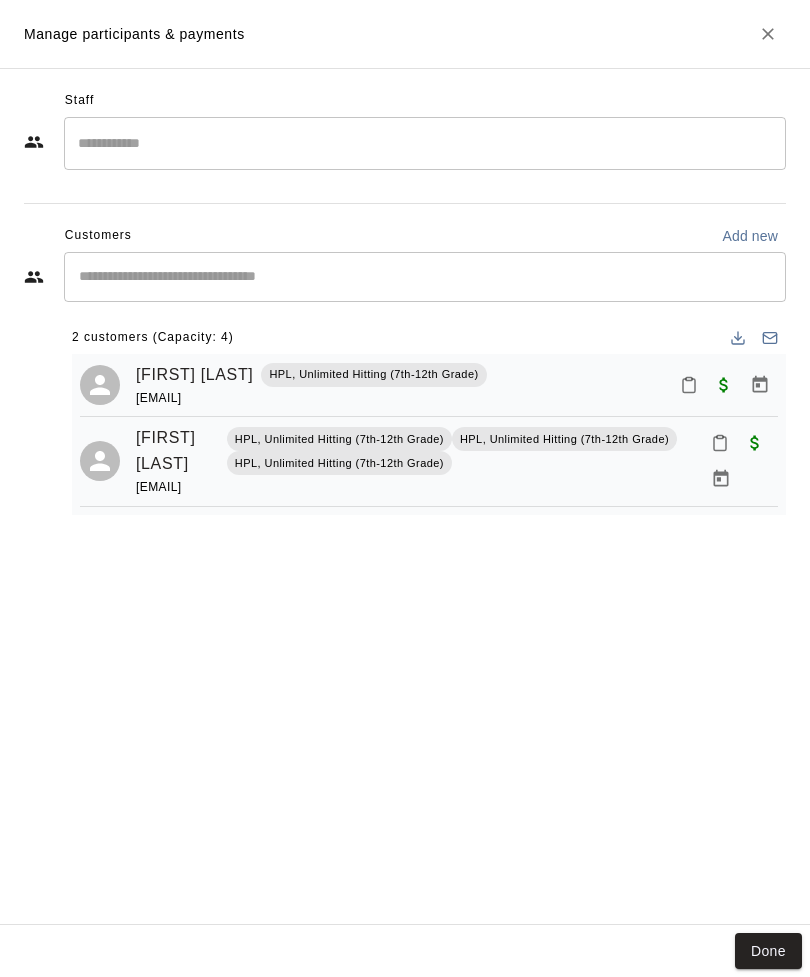 click on "Done" at bounding box center (768, 951) 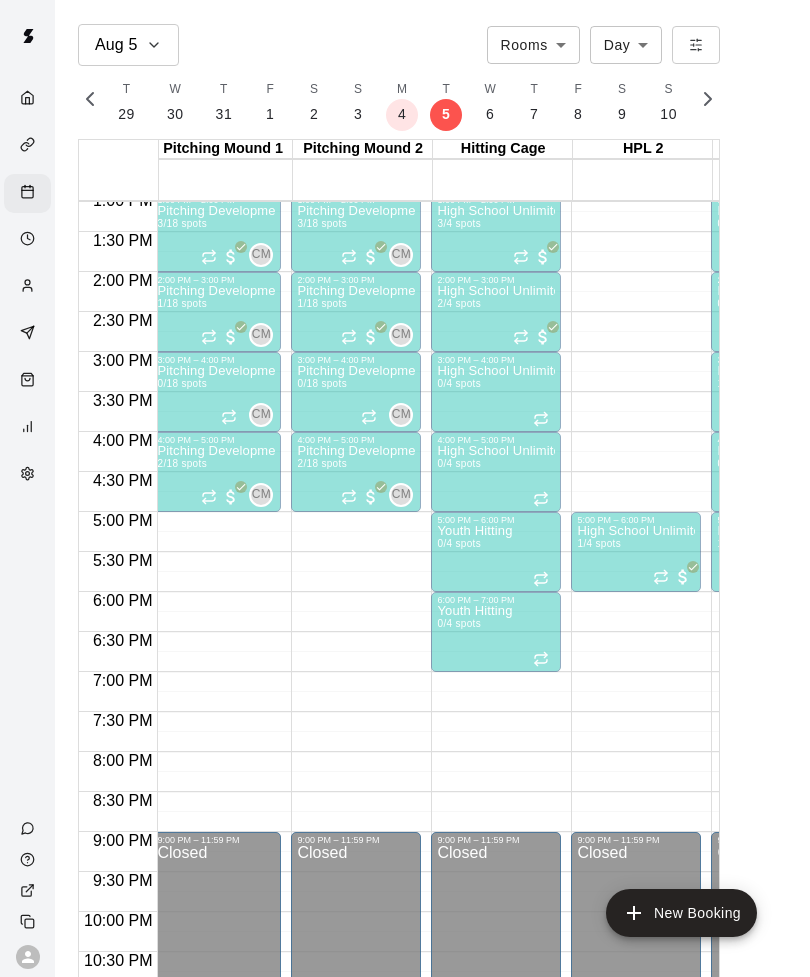 click at bounding box center (543, 257) 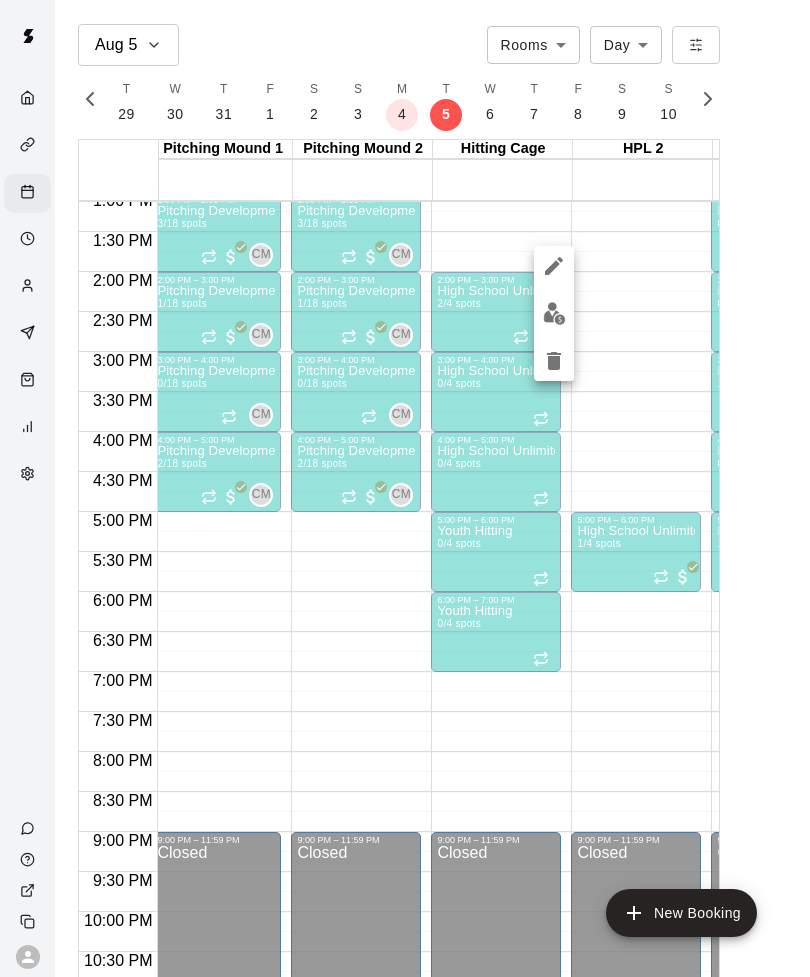 click at bounding box center [554, 313] 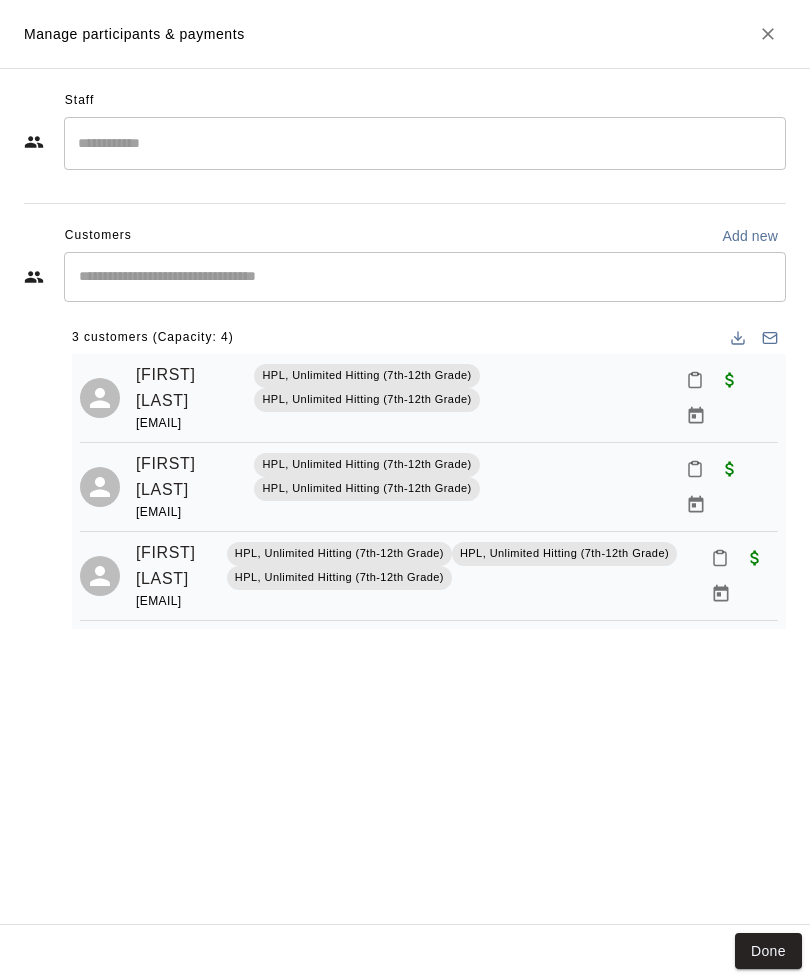 click on "Done" at bounding box center [768, 951] 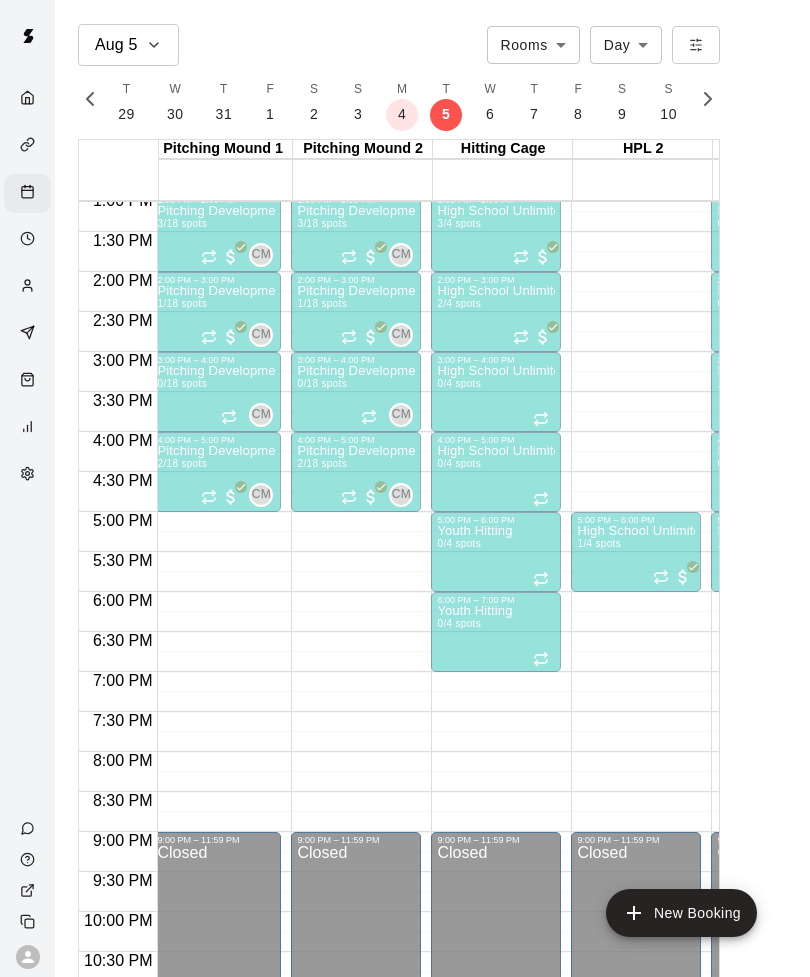 click at bounding box center [636, 589] 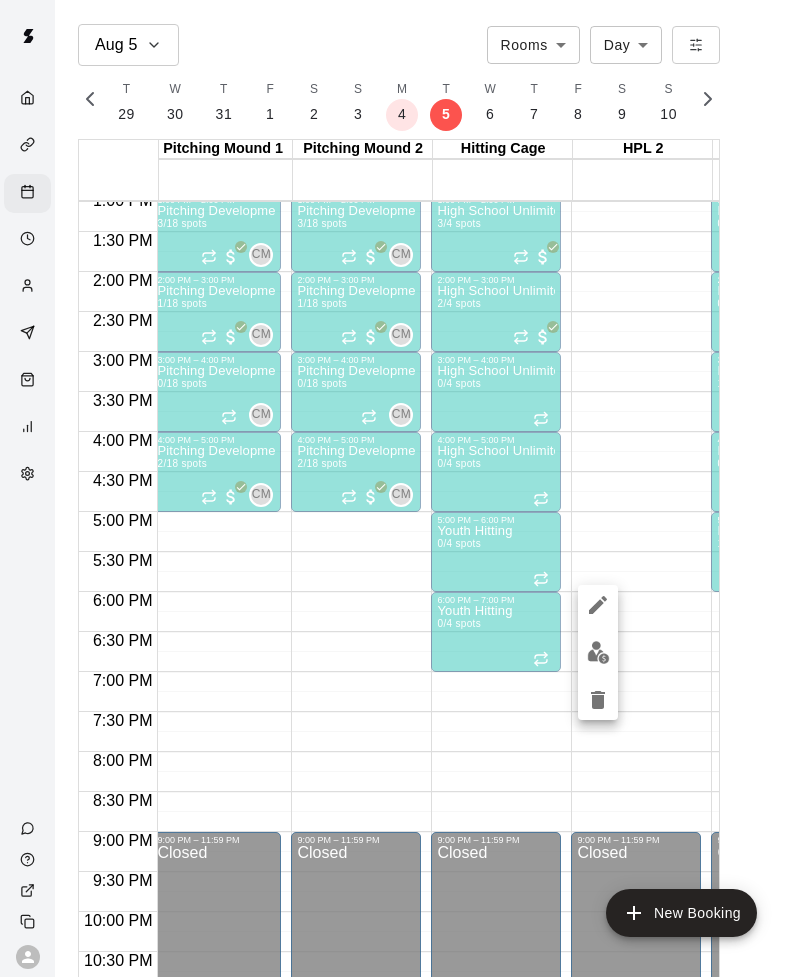 click at bounding box center (598, 652) 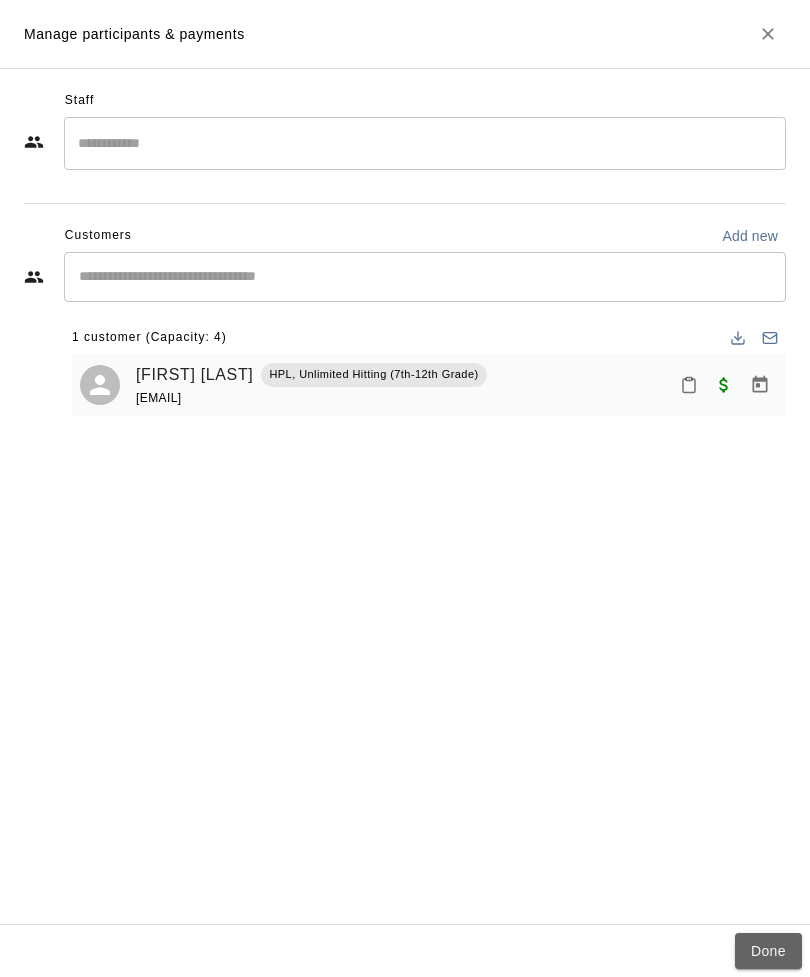 click on "Done" at bounding box center [768, 951] 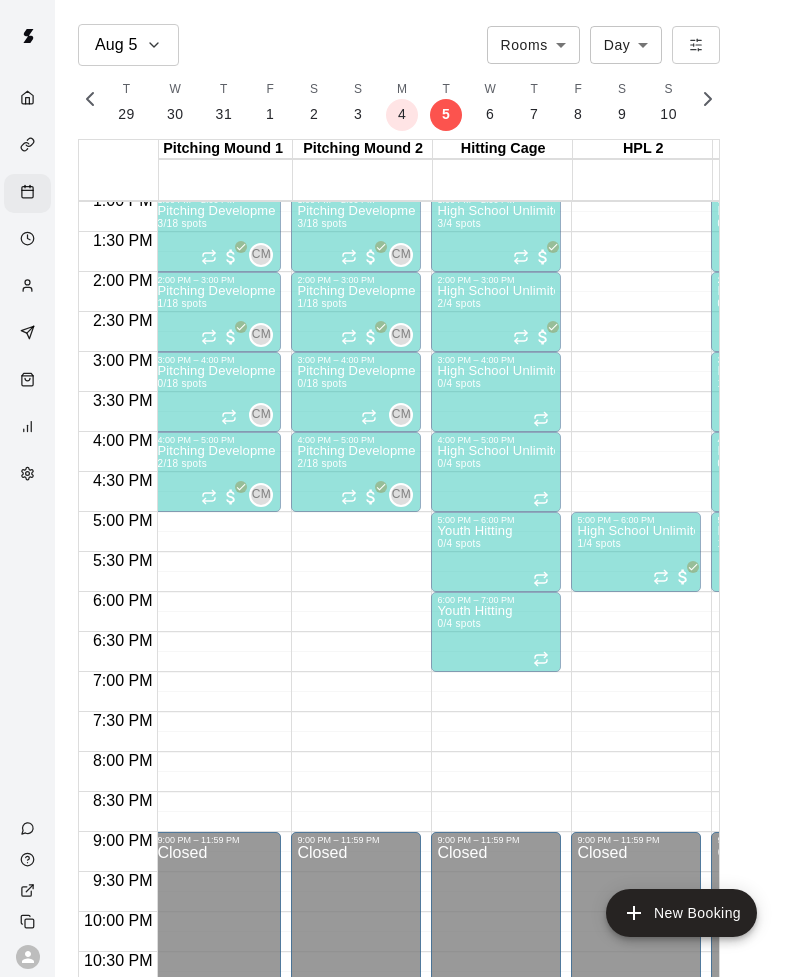 click 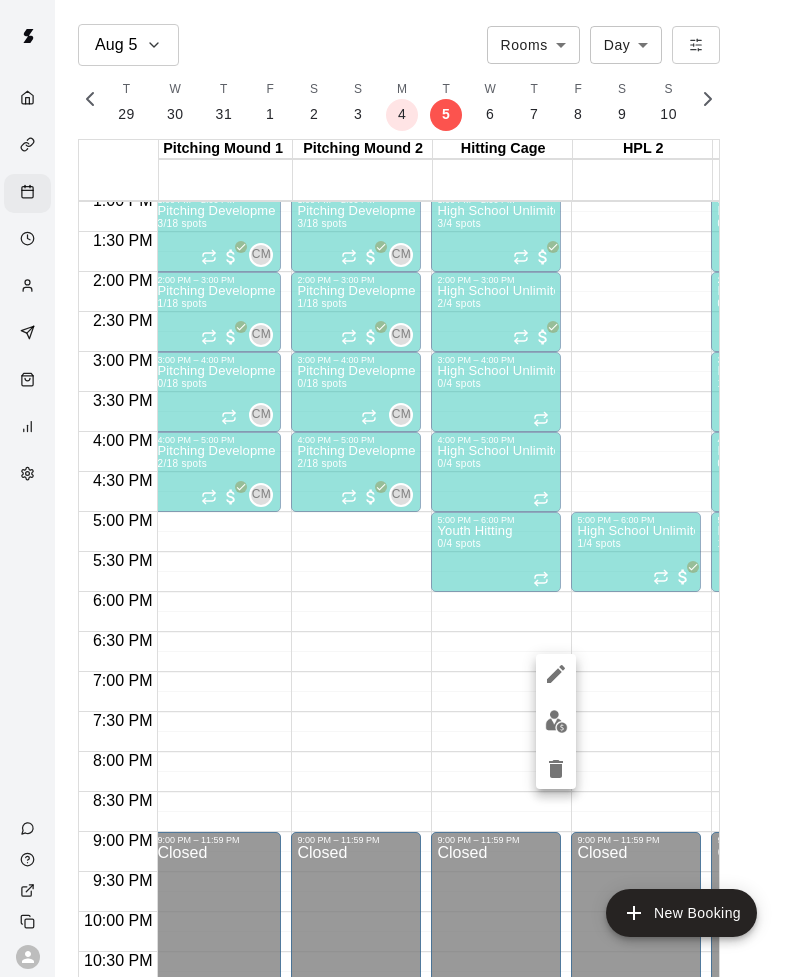 click 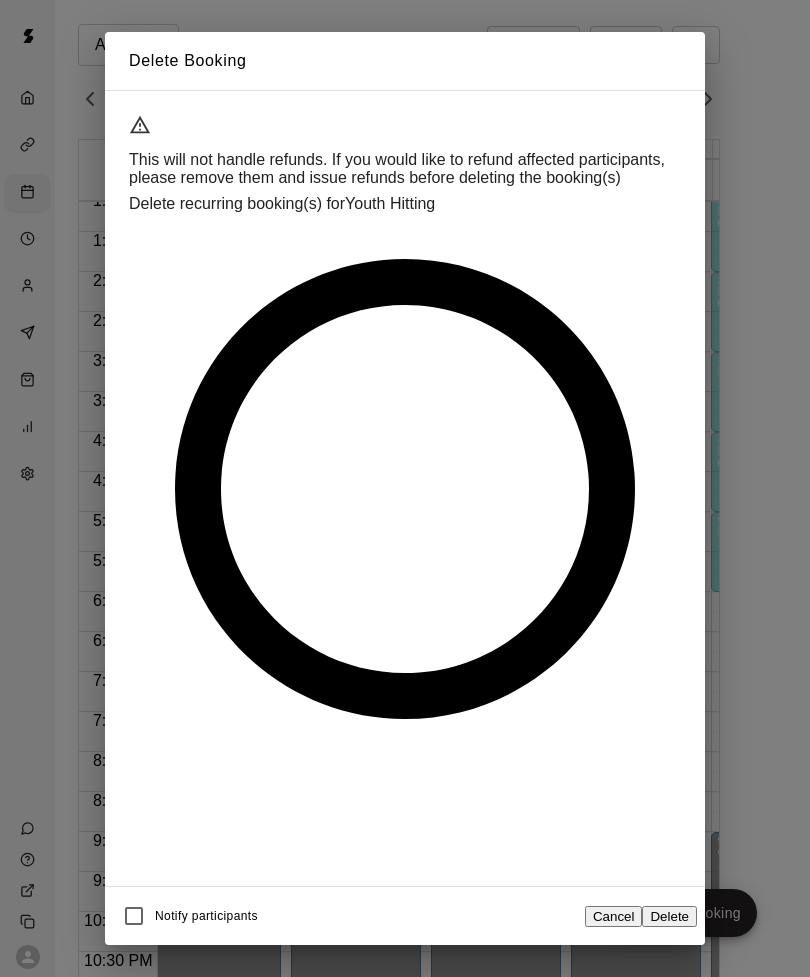 click on "Delete" at bounding box center (669, 916) 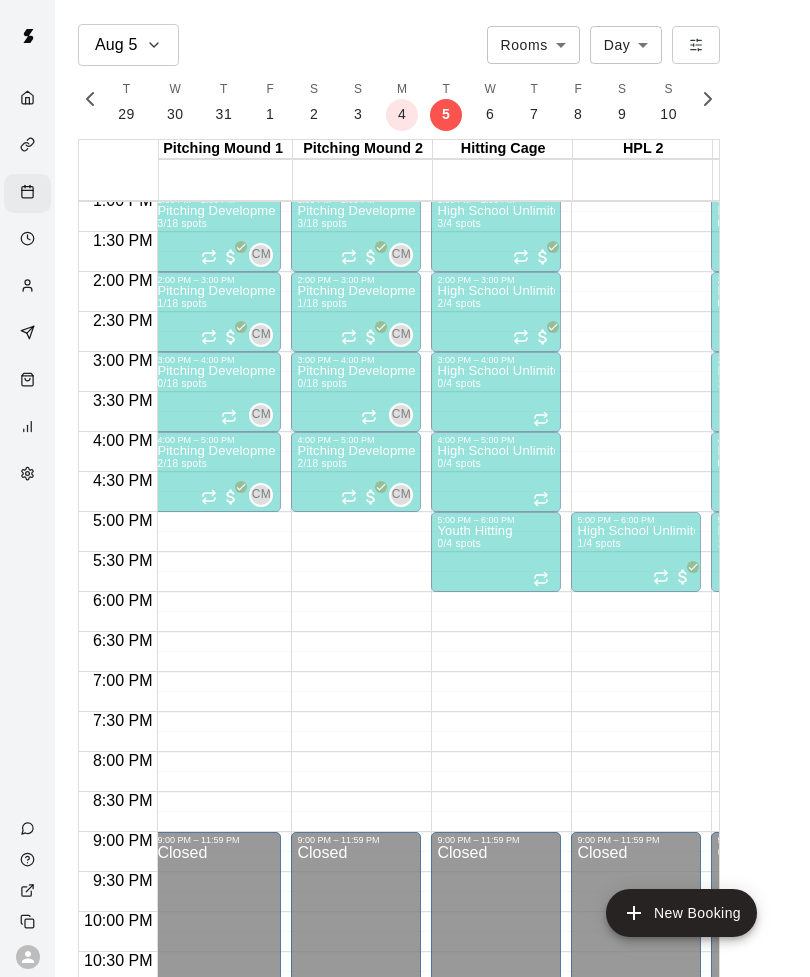 scroll, scrollTop: 999, scrollLeft: 436, axis: both 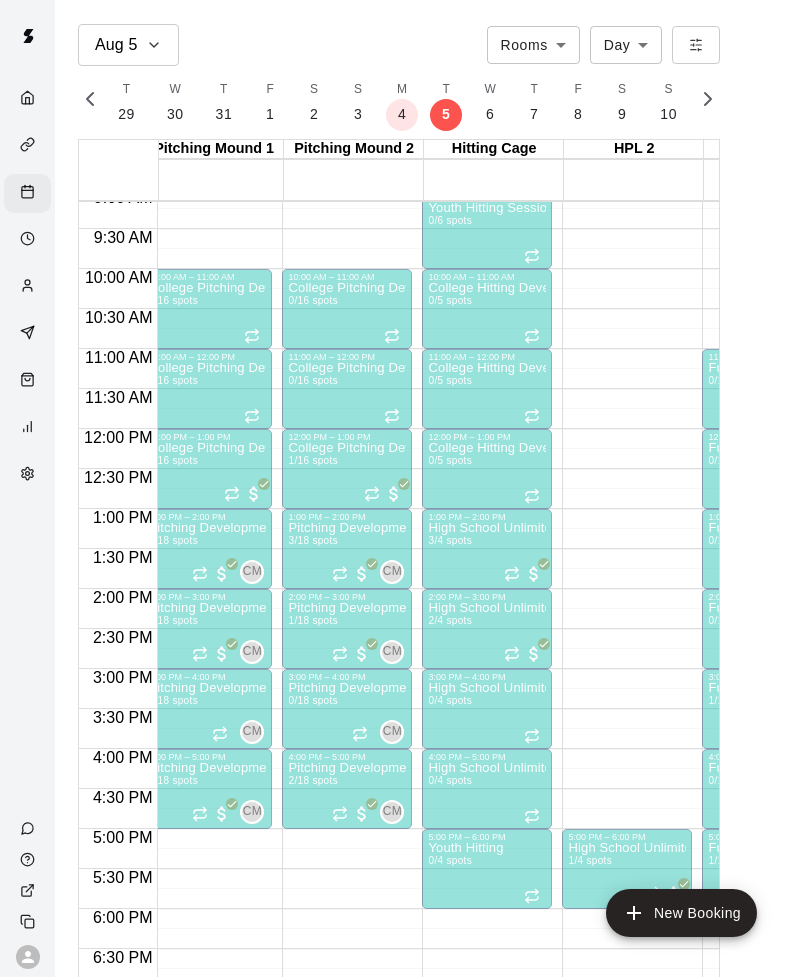 click on "CM" at bounding box center (392, 732) 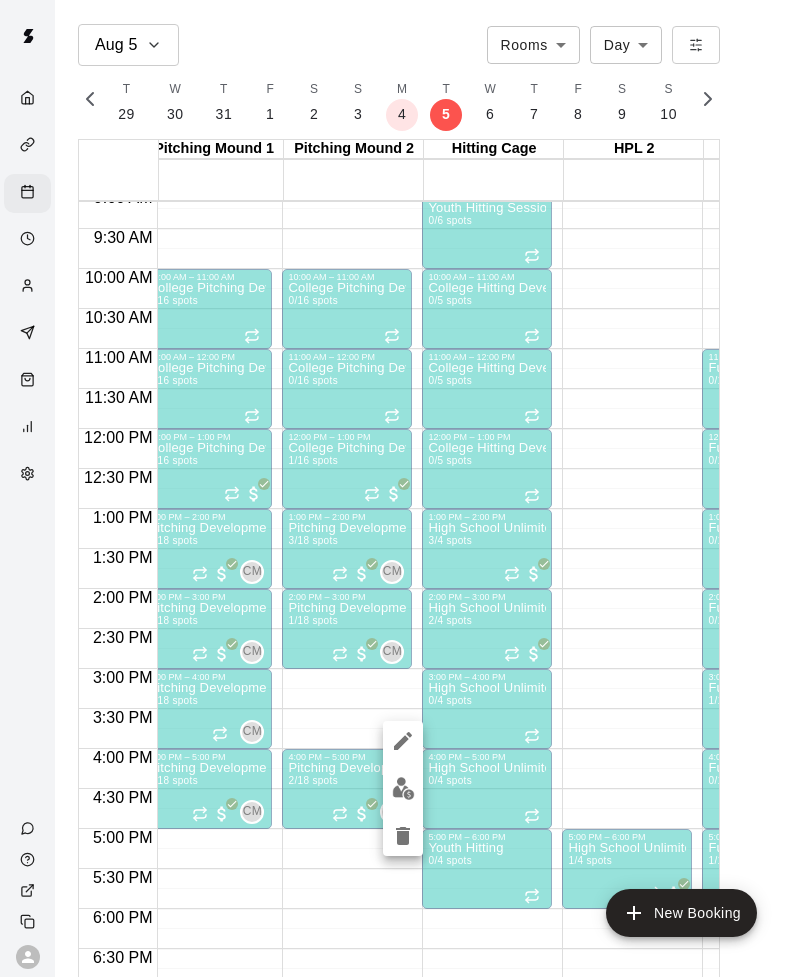 click at bounding box center (405, 488) 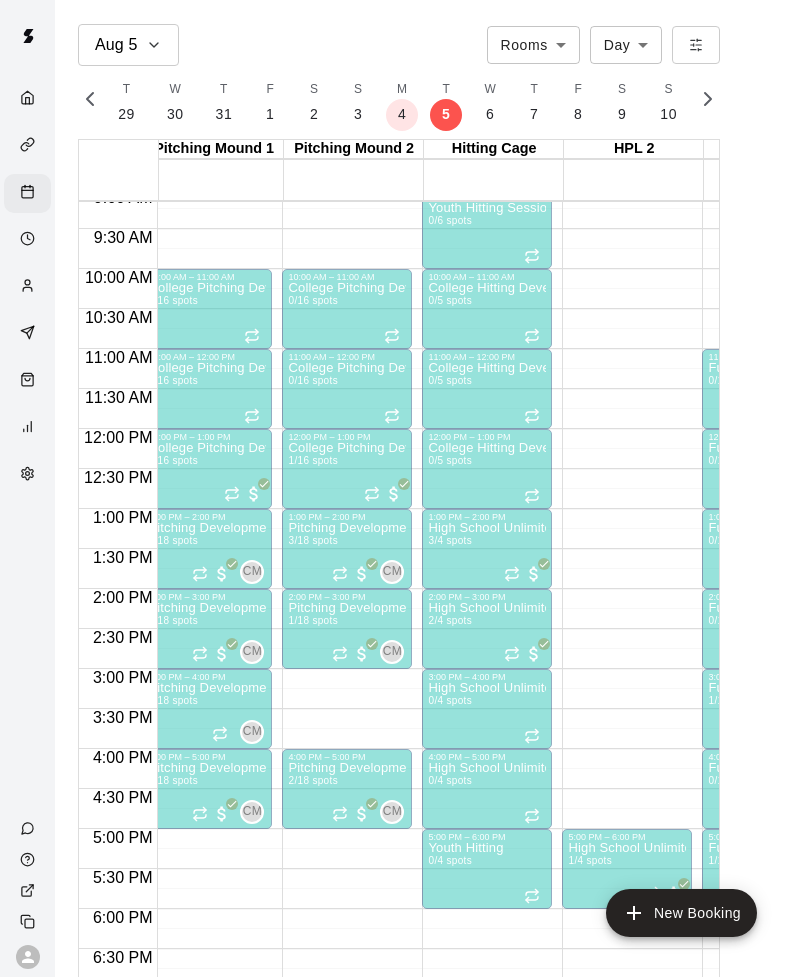 click at bounding box center [27, 287] 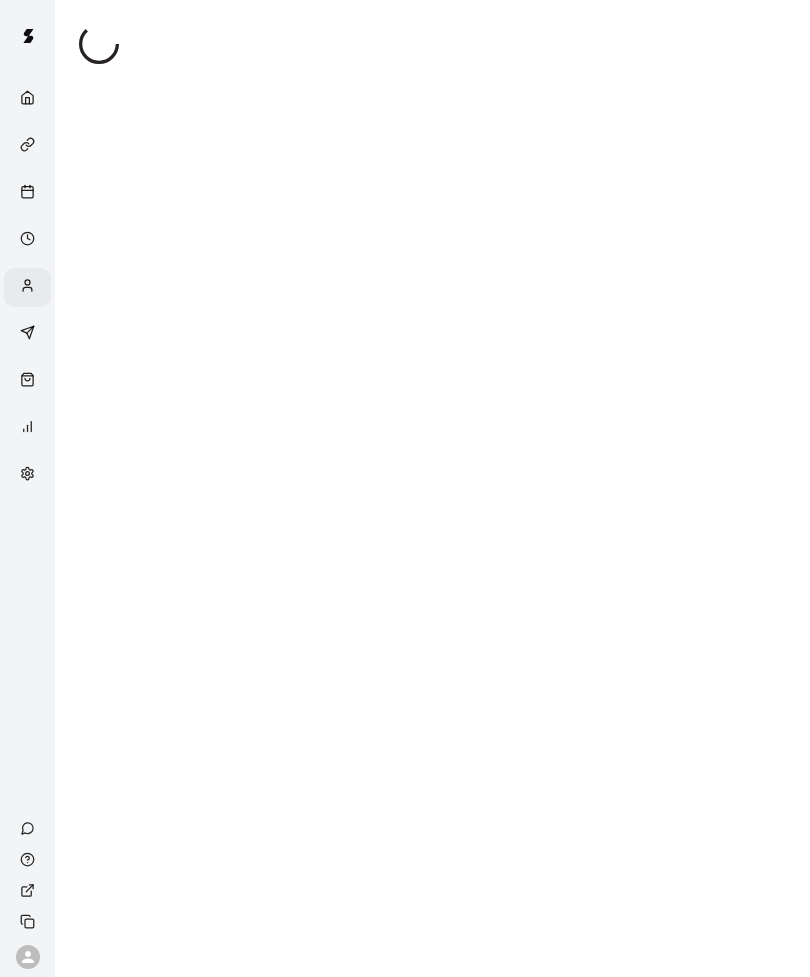 click at bounding box center [27, 287] 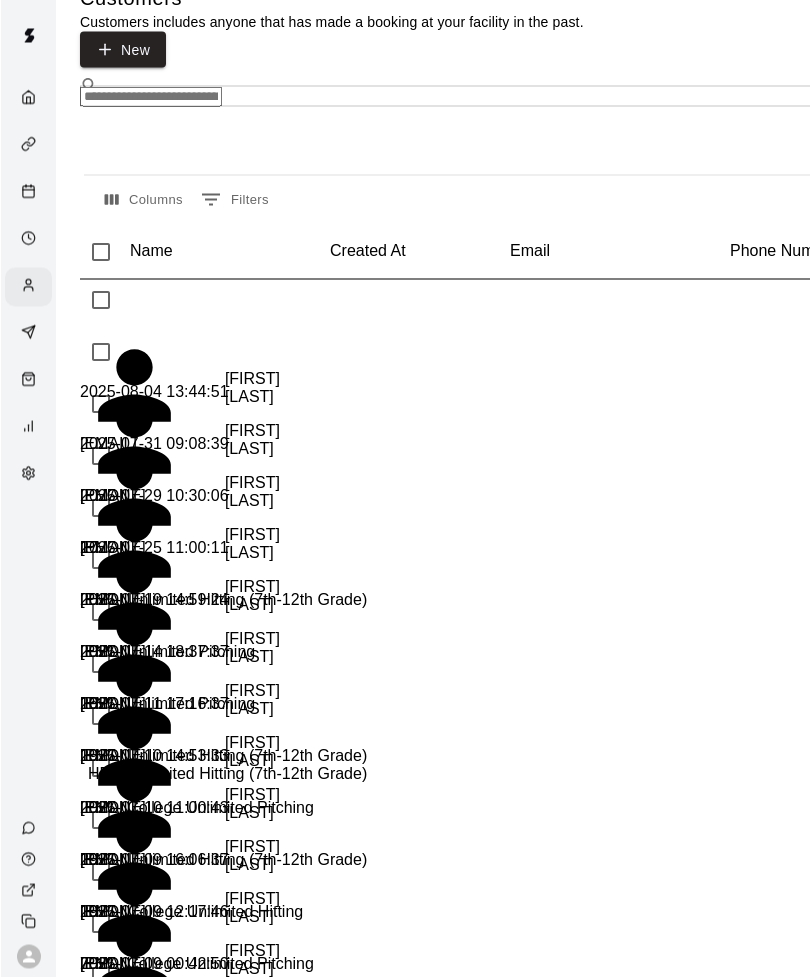 scroll, scrollTop: 0, scrollLeft: 0, axis: both 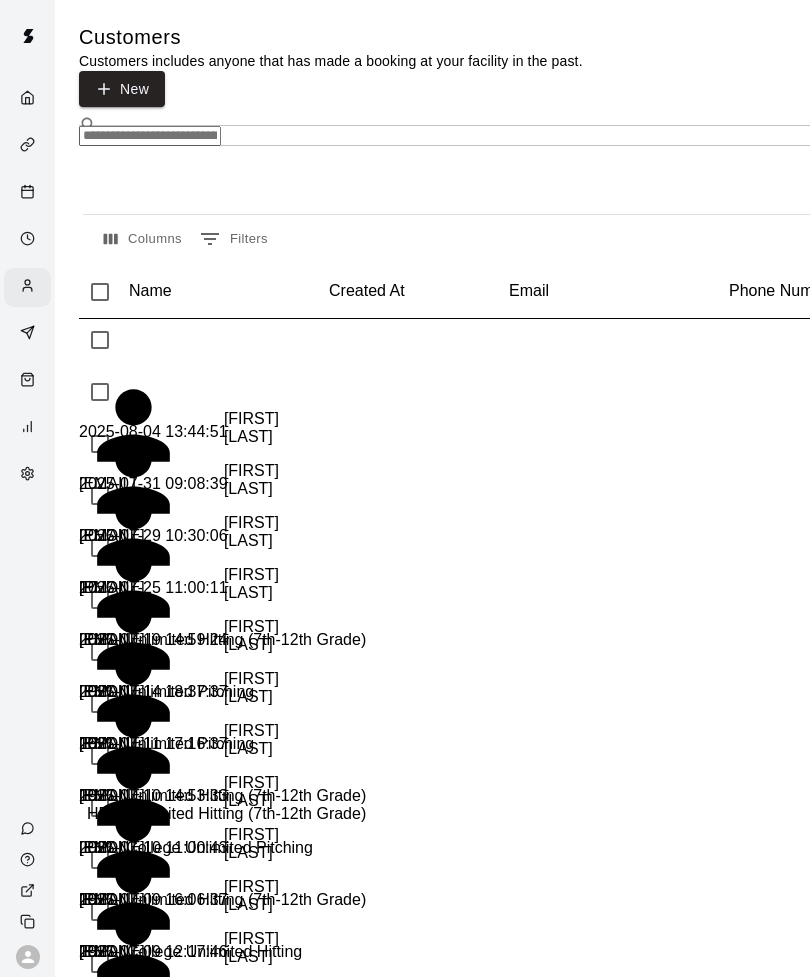 click 